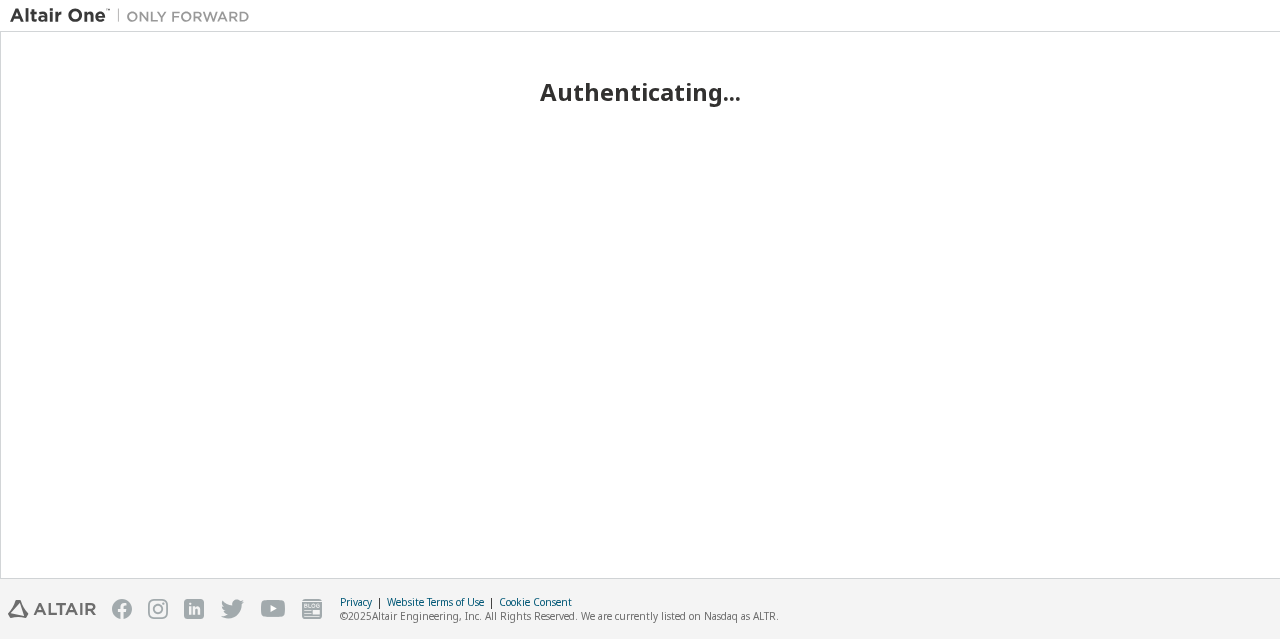 scroll, scrollTop: 0, scrollLeft: 0, axis: both 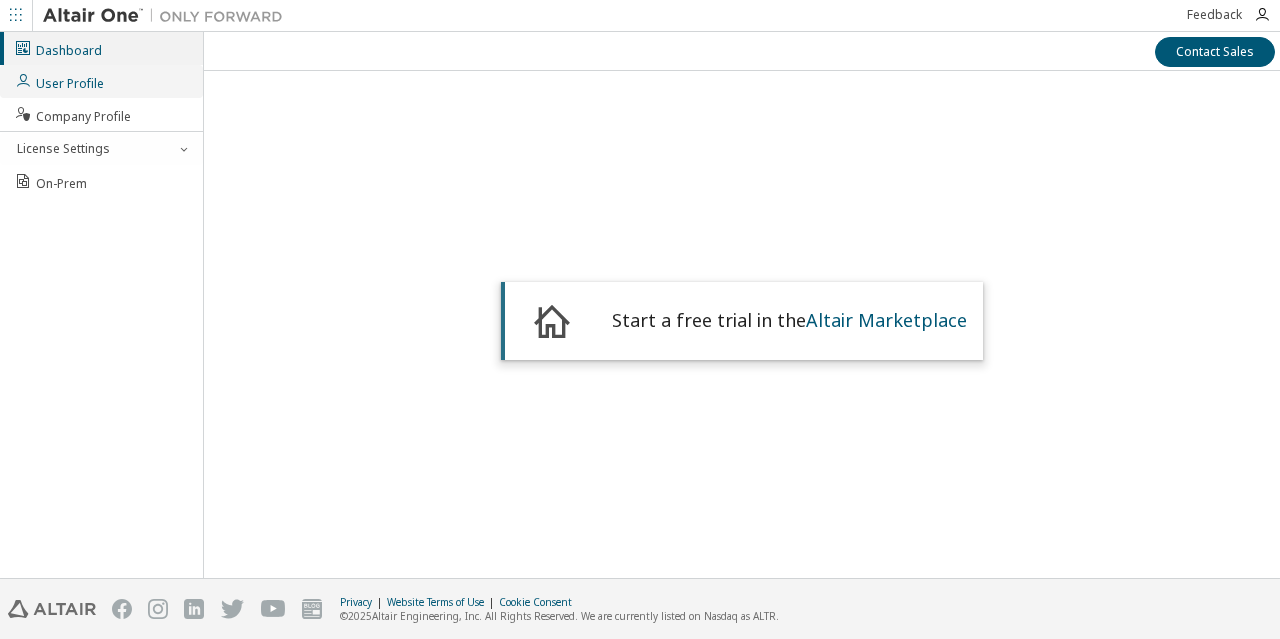 click on "User Profile" at bounding box center (101, 81) 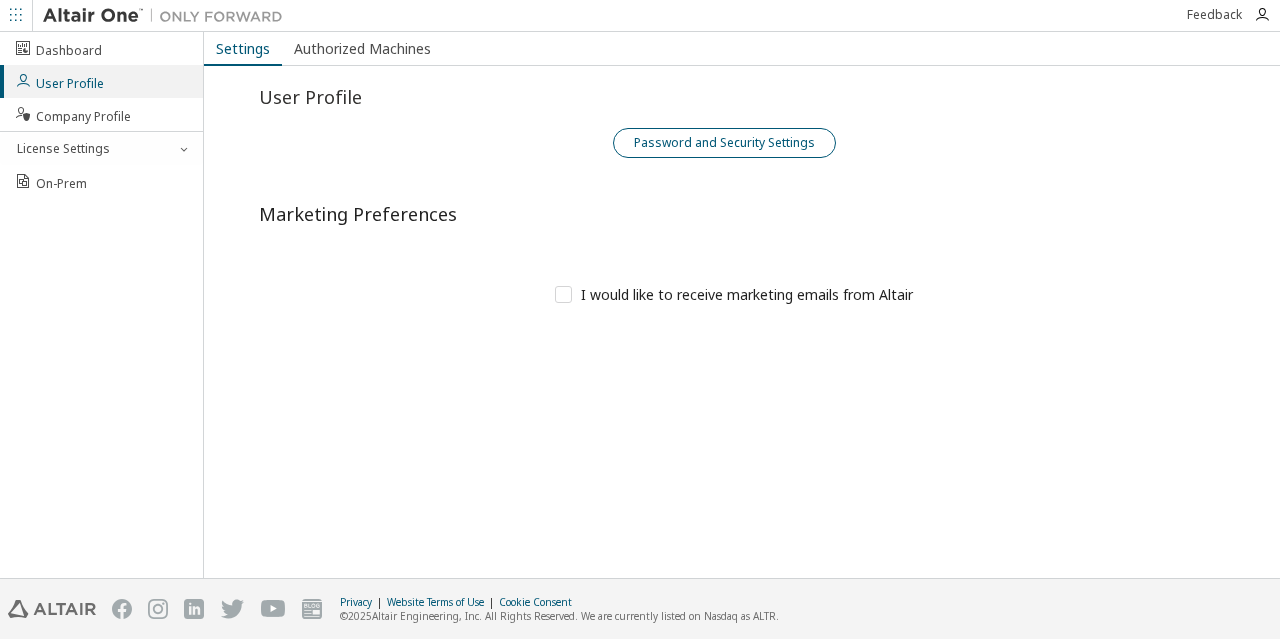 click on "Password and Security Settings" at bounding box center (724, 143) 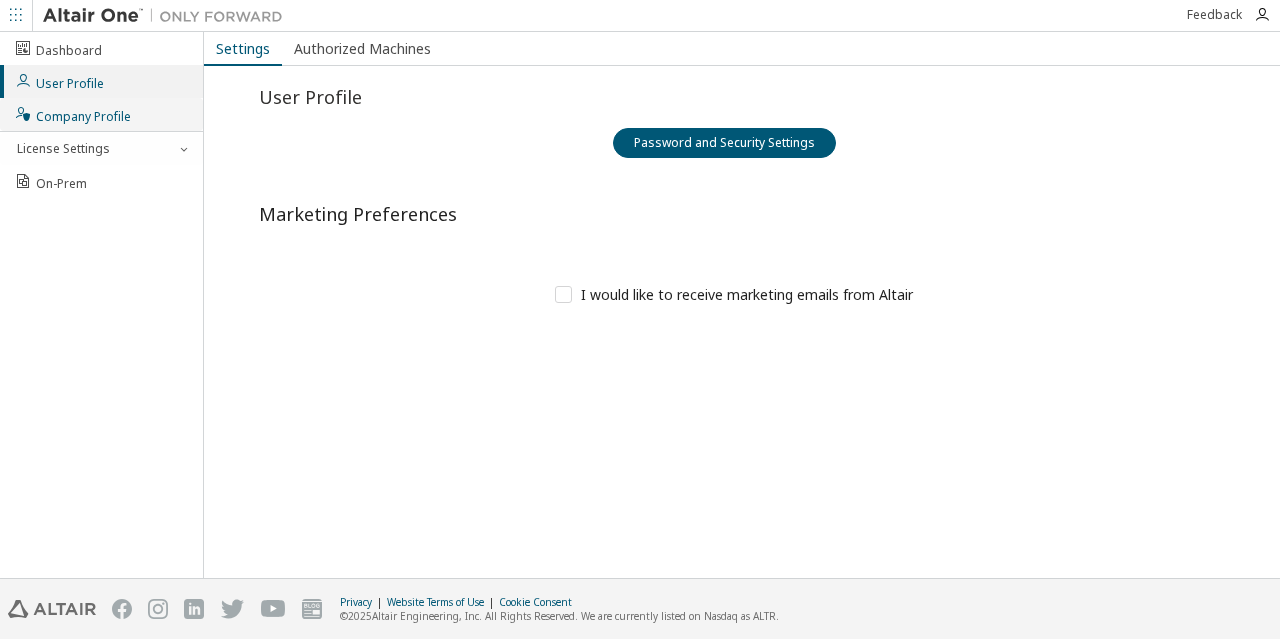 click on "Company Profile" at bounding box center [72, 114] 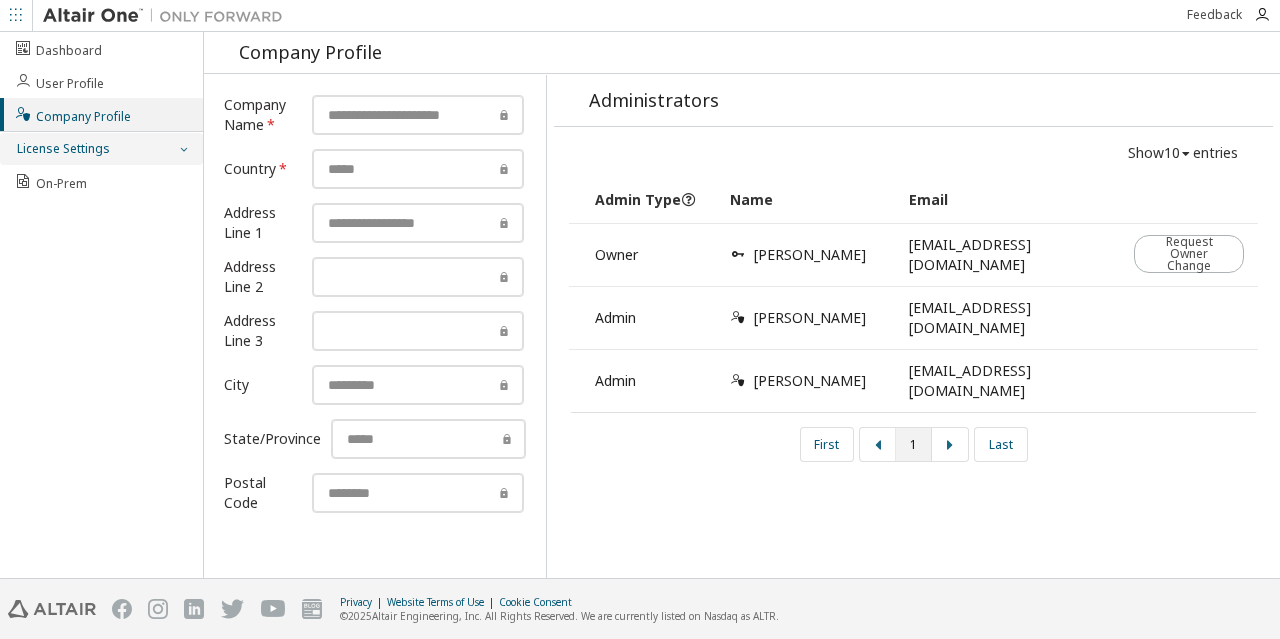 click on "License Settings" at bounding box center [101, 149] 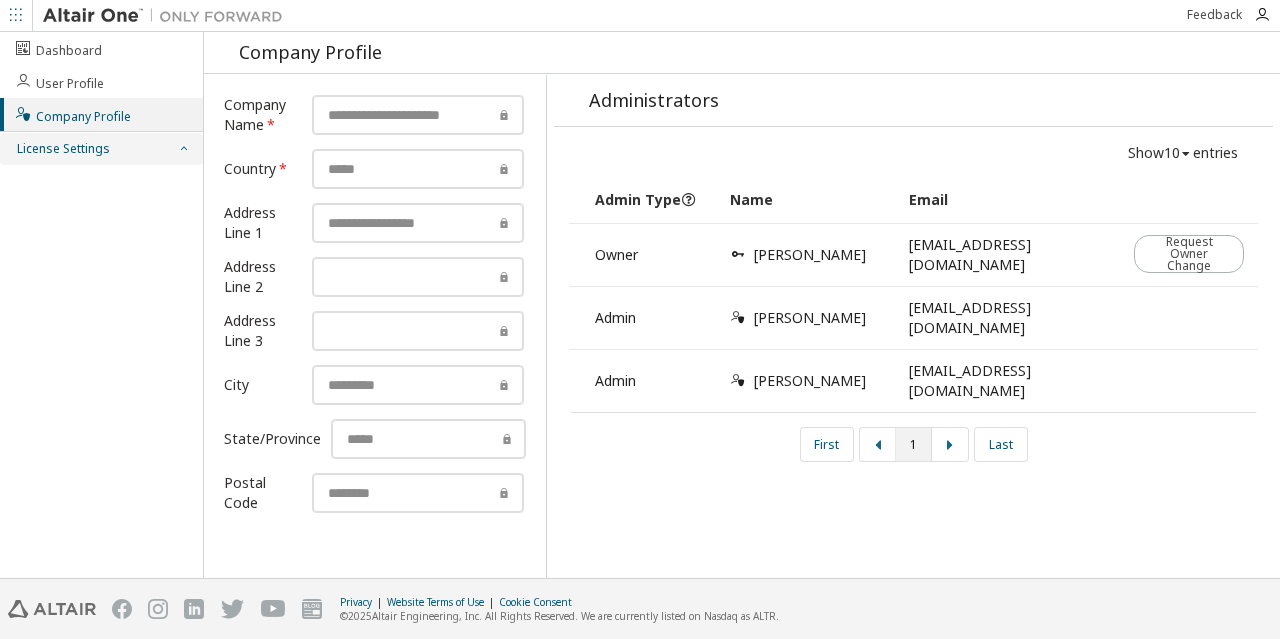 click on "License Settings" at bounding box center (62, 149) 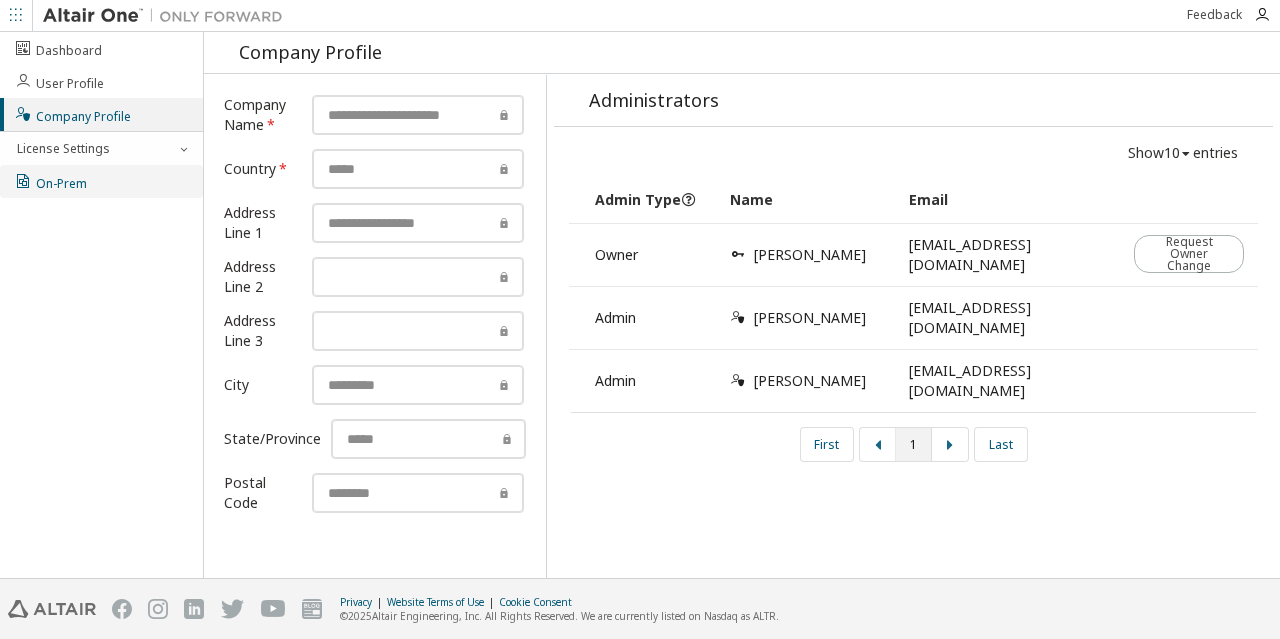 click on "On-Prem" at bounding box center [50, 181] 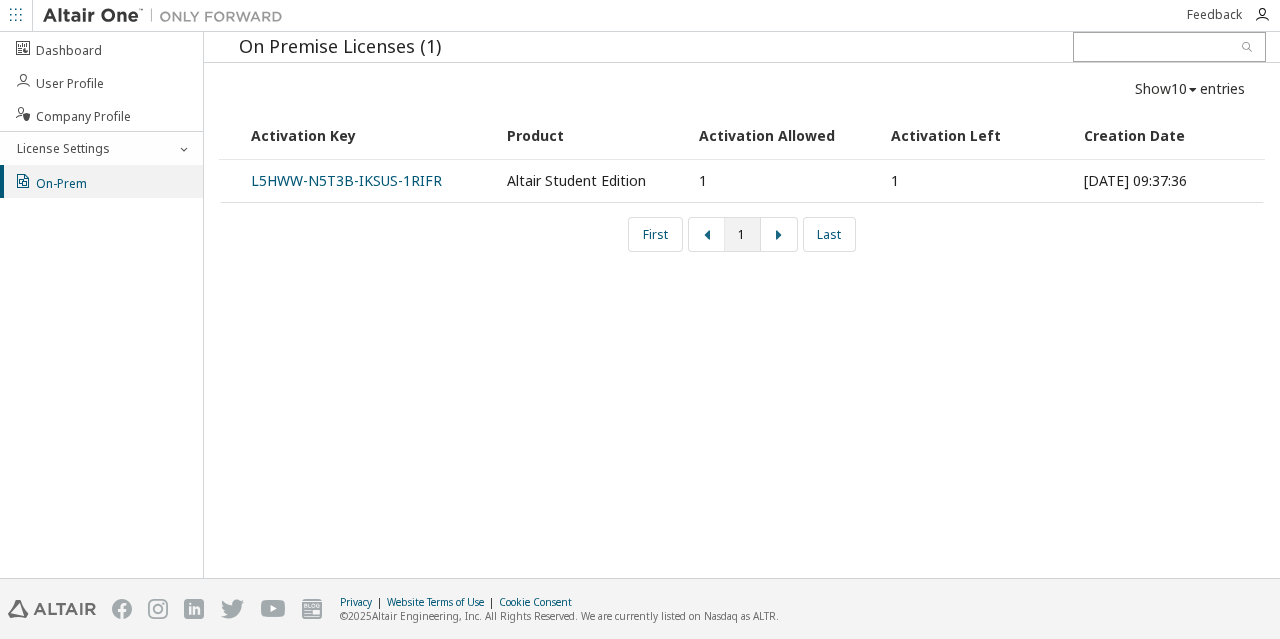 click on "1" at bounding box center (784, 181) 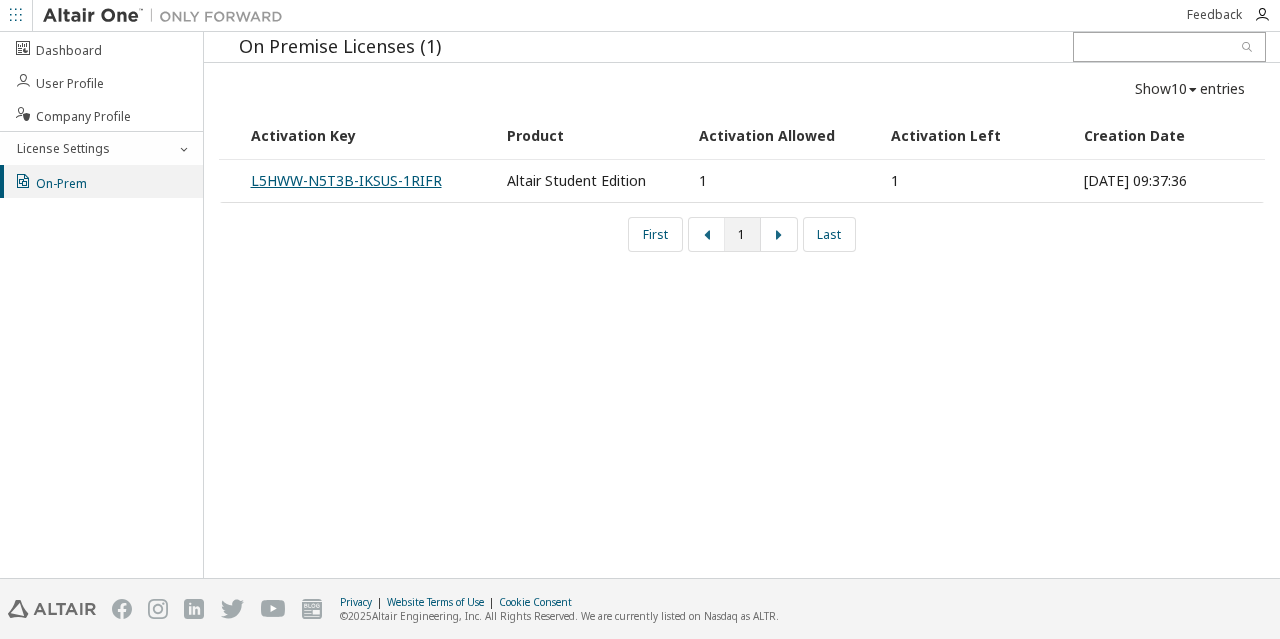 click on "L5HWW-N5T3B-IKSUS-1RIFR" at bounding box center [346, 180] 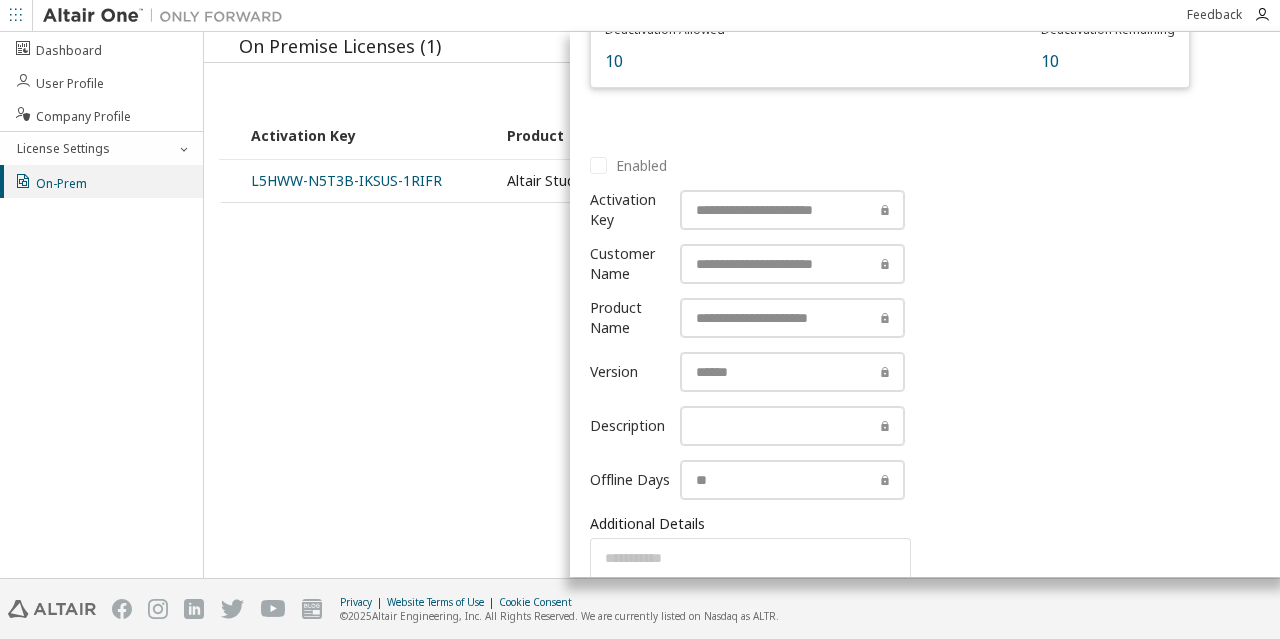 scroll, scrollTop: 0, scrollLeft: 0, axis: both 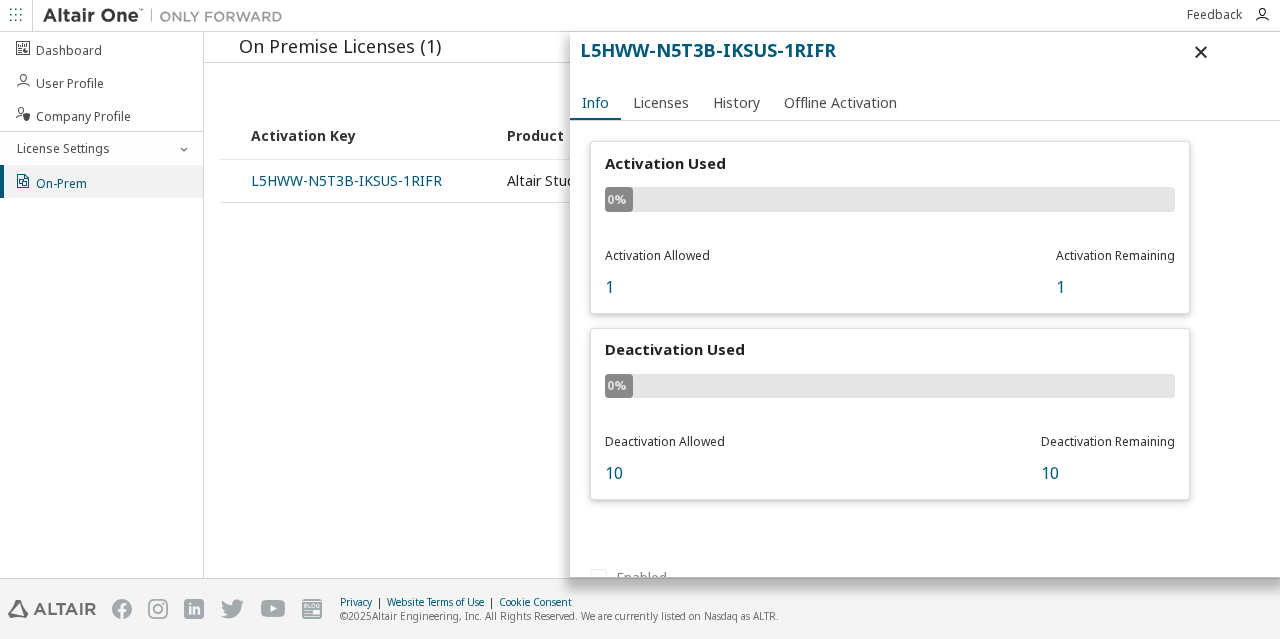 click on "Show  10 10 30 50 100 entries Activation Key Product Activation Allowed Activation Left Creation Date L5HWW-N5T3B-IKSUS-1RIFR Altair Student Edition 1 1 2025-07-02 09:37:36 First 1 Last" at bounding box center [742, 165] 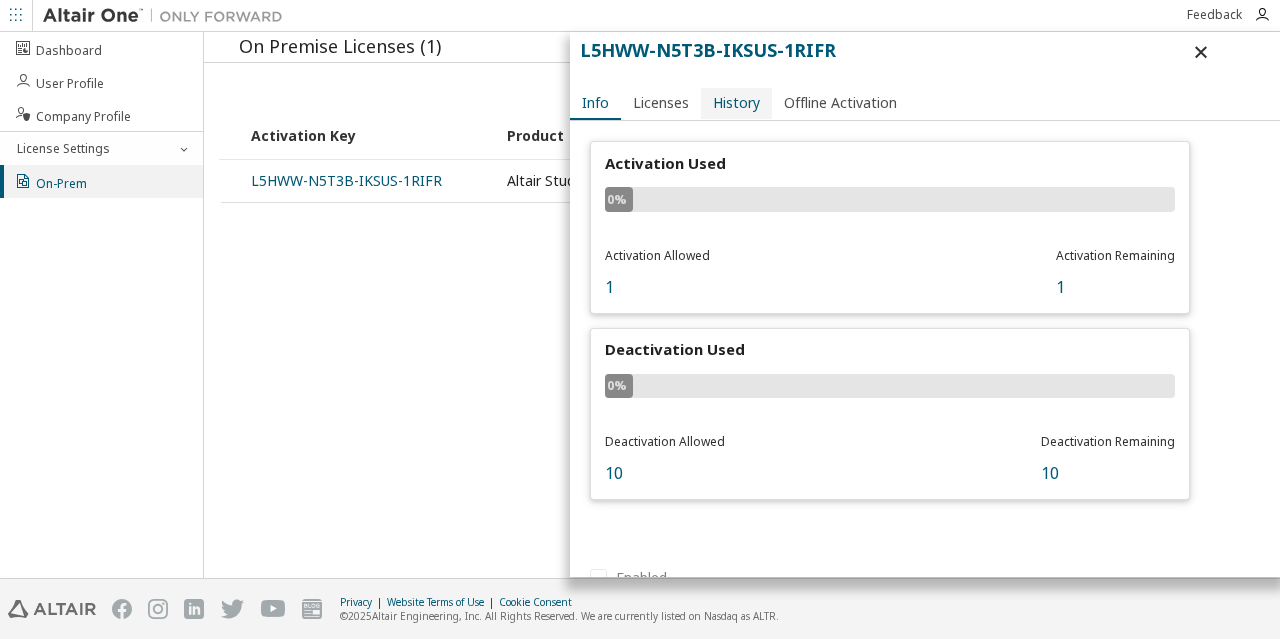 click on "History" at bounding box center [736, 103] 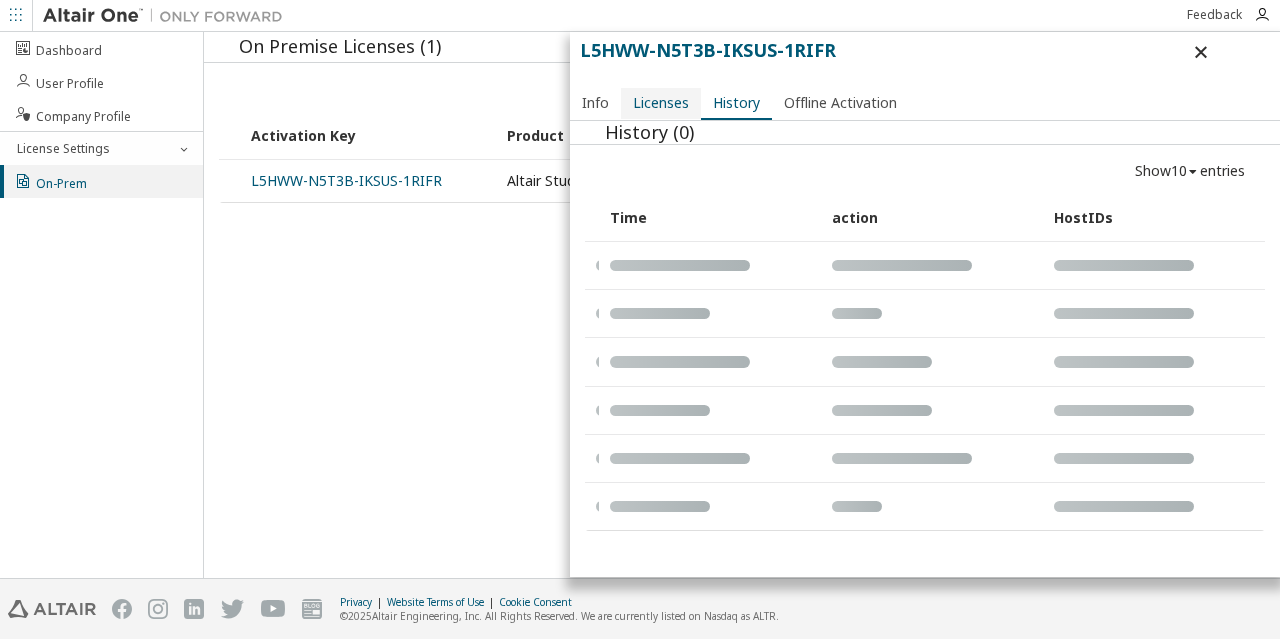 click on "Licenses" at bounding box center [661, 103] 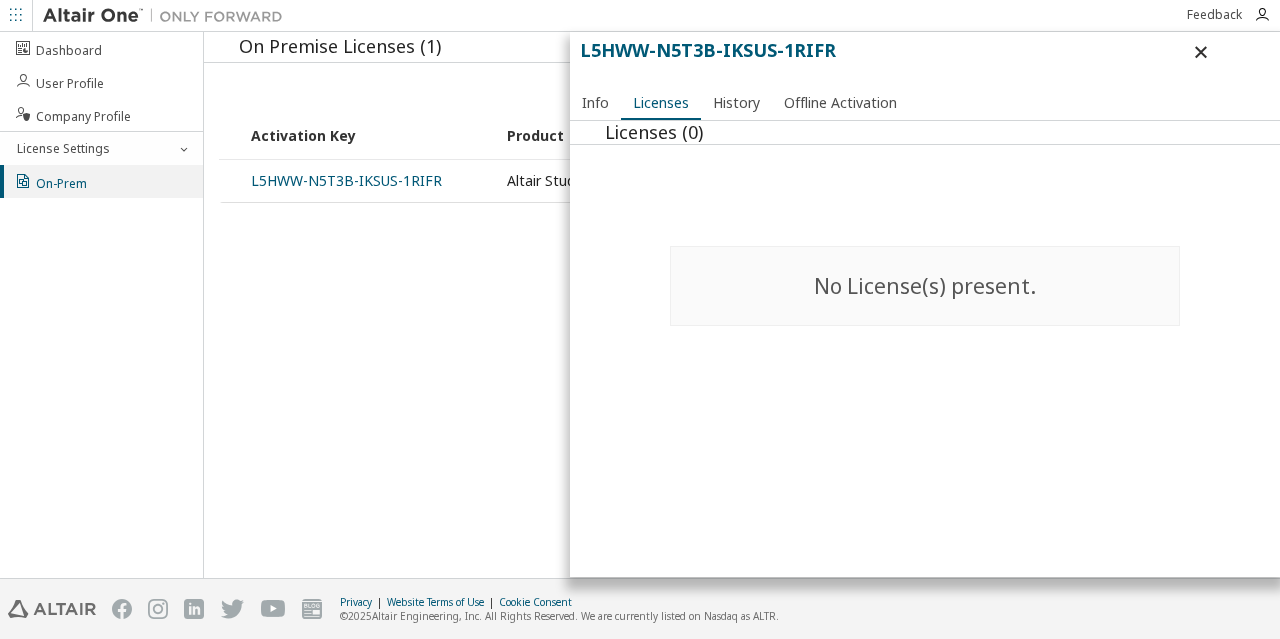click at bounding box center [1201, 52] 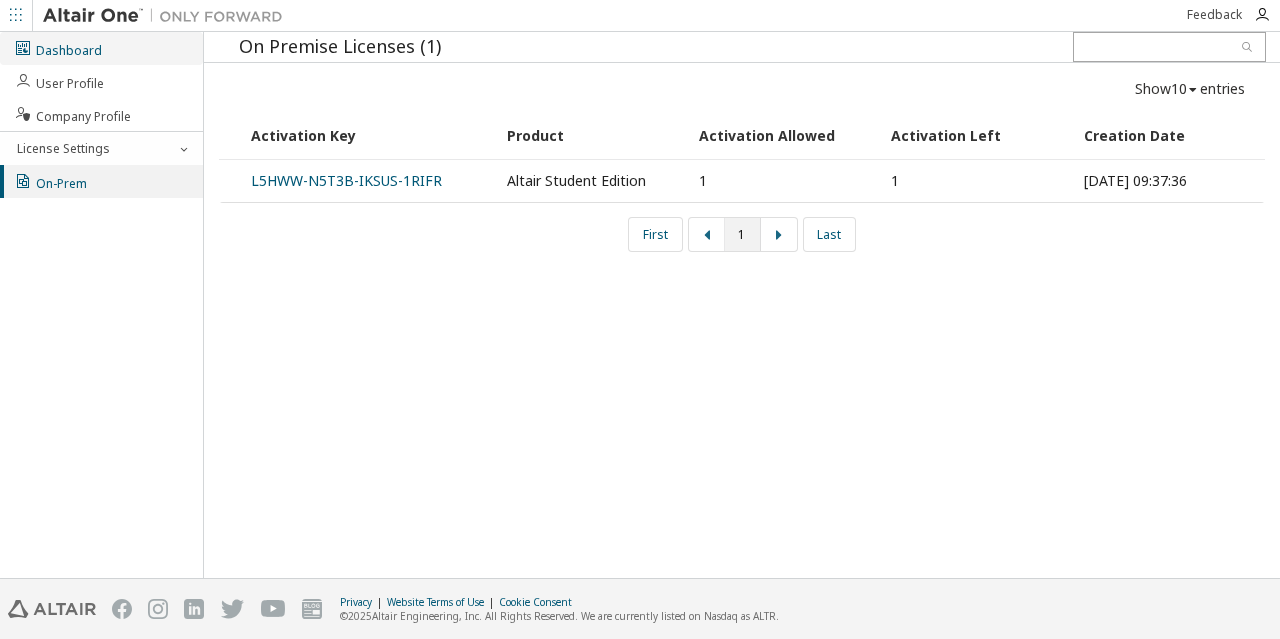 click on "Dashboard" at bounding box center (58, 48) 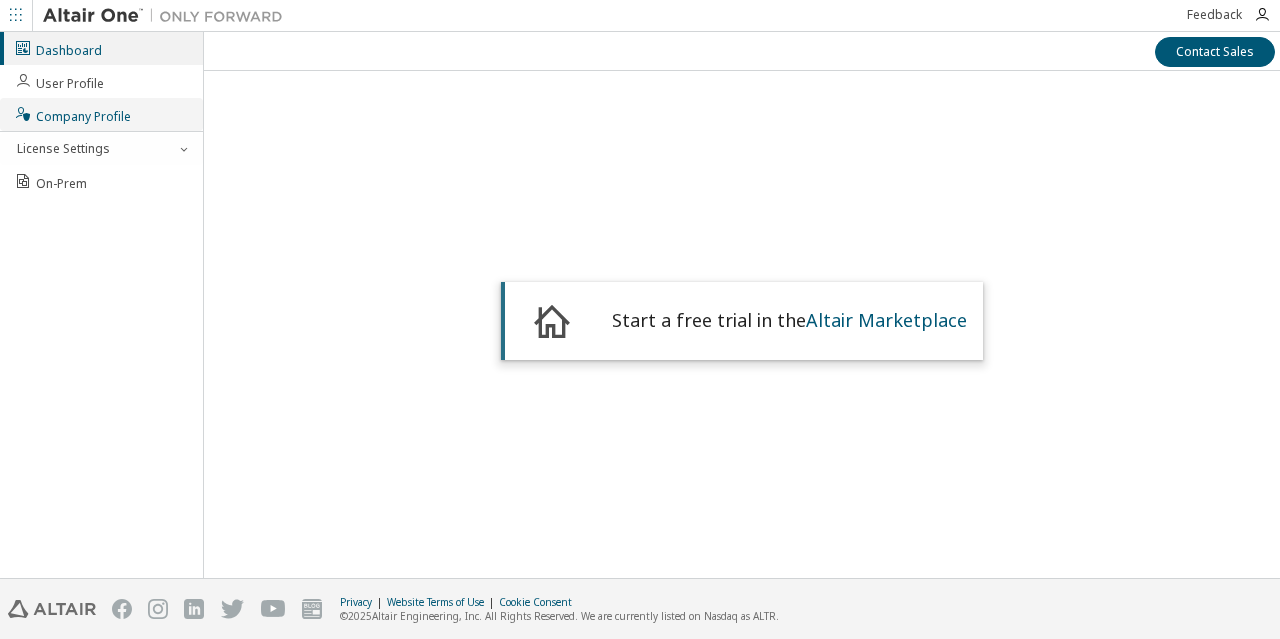click on "Company Profile" at bounding box center [101, 114] 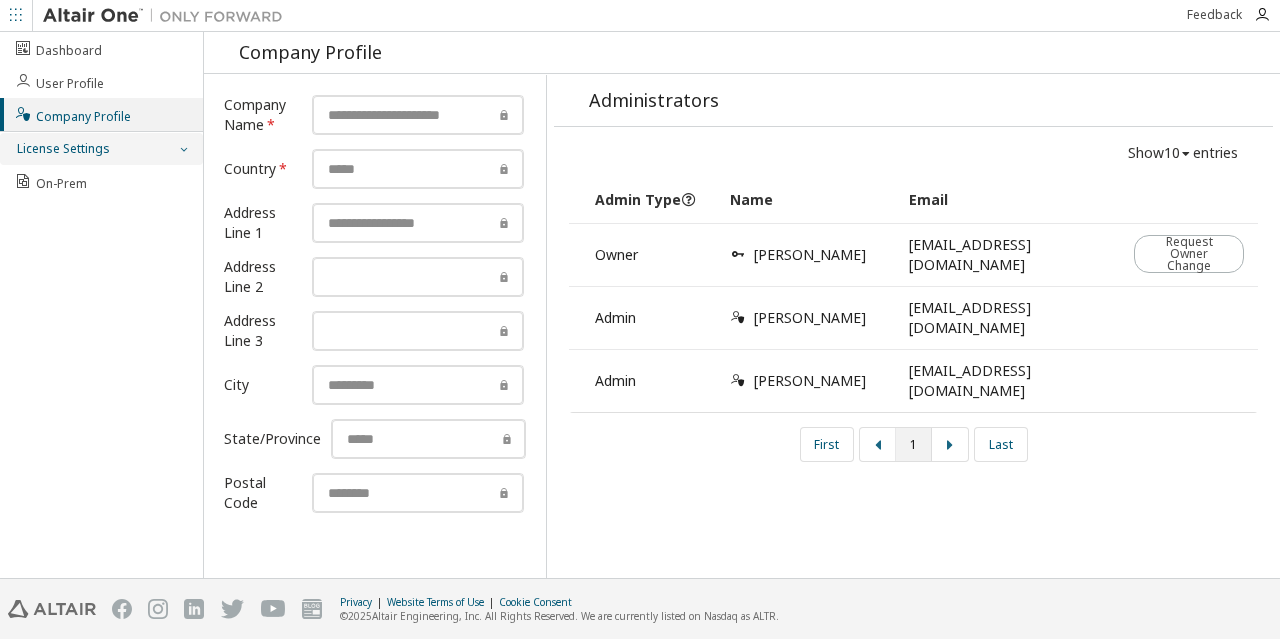 click on "License Settings" at bounding box center (101, 149) 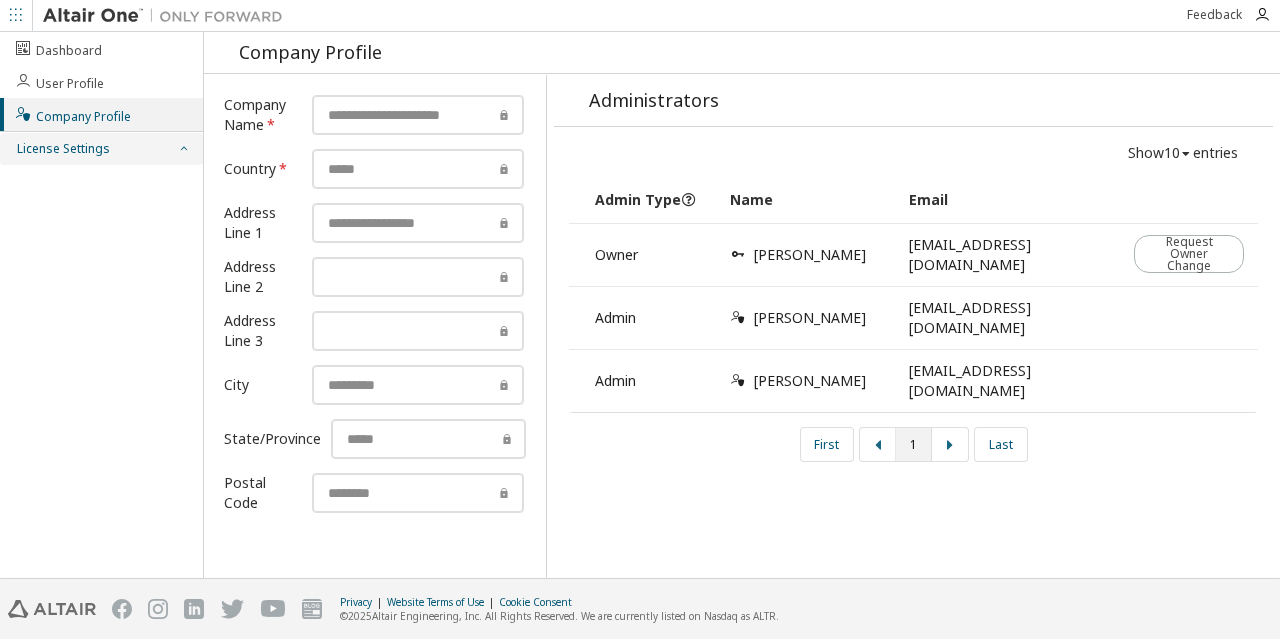 click on "License Settings" at bounding box center (62, 149) 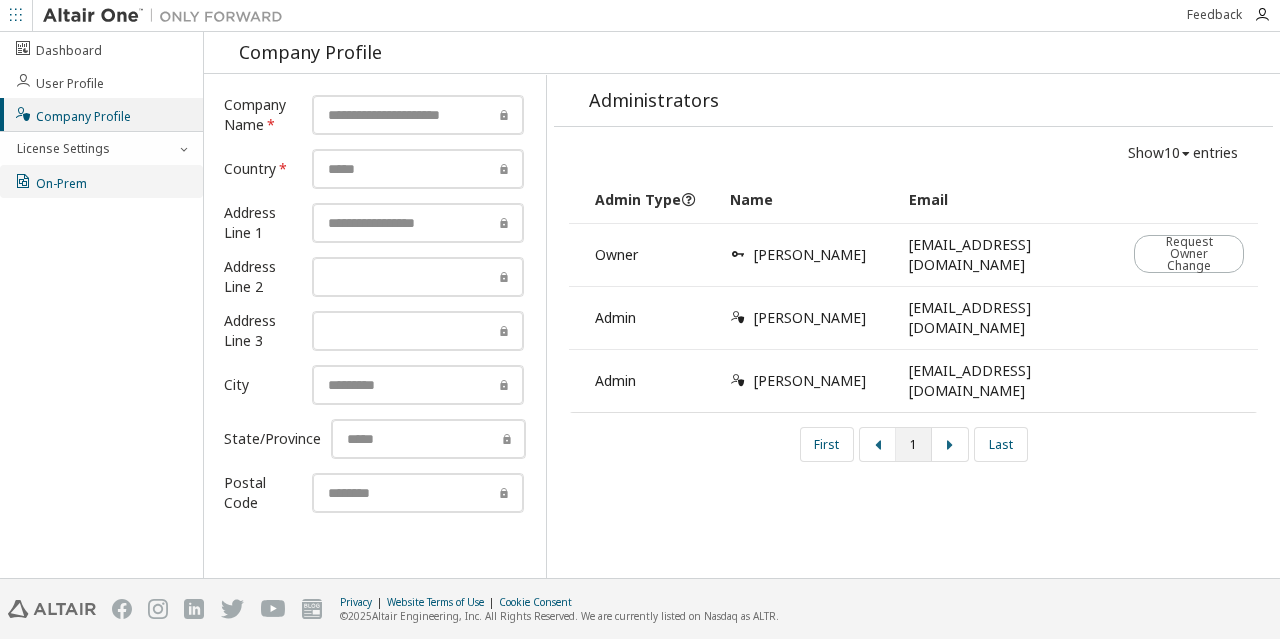 click at bounding box center (23, 181) 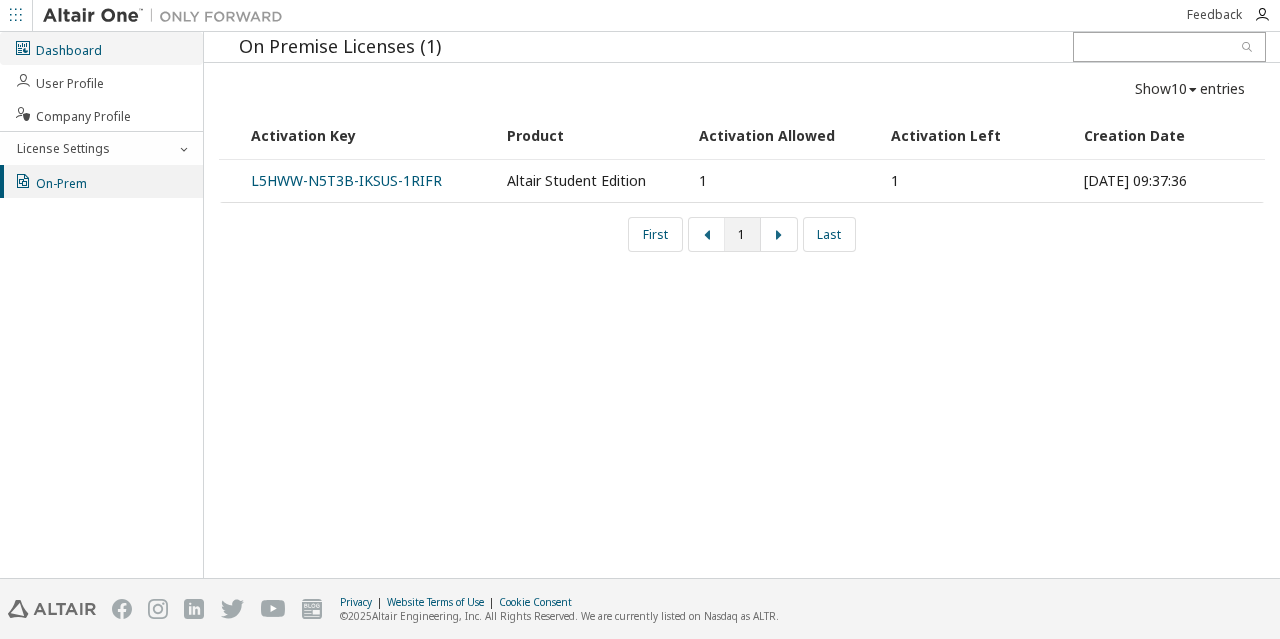 click on "Dashboard" at bounding box center (58, 48) 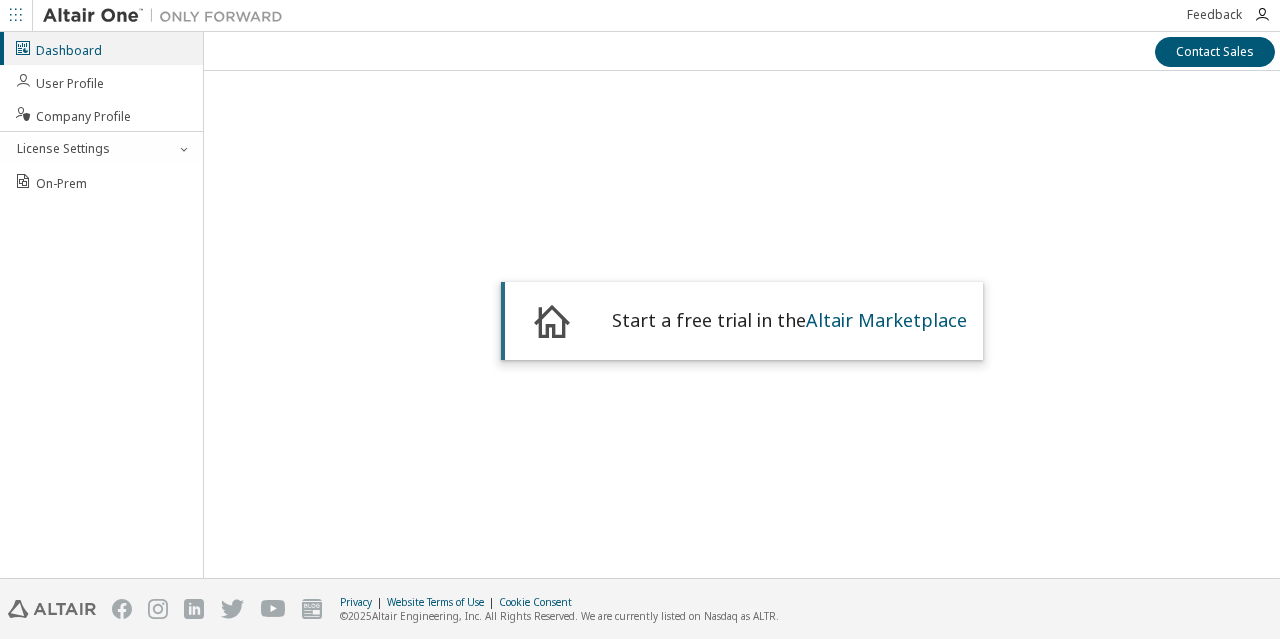 click at bounding box center (168, 16) 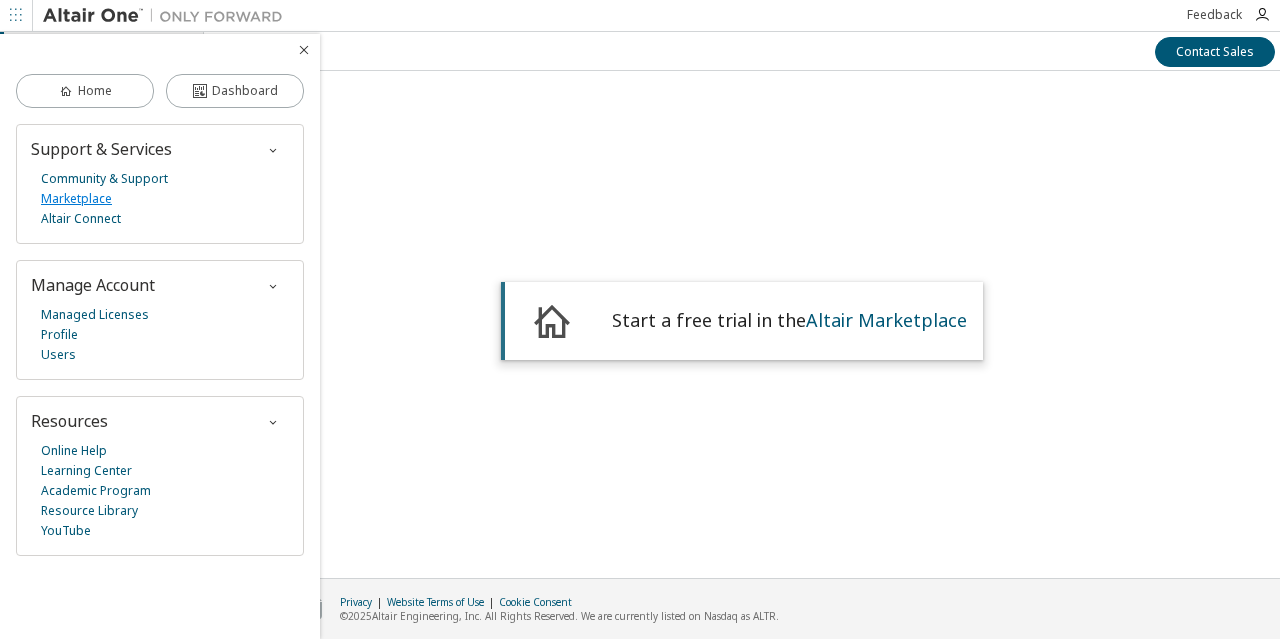 click on "Marketplace" at bounding box center (76, 199) 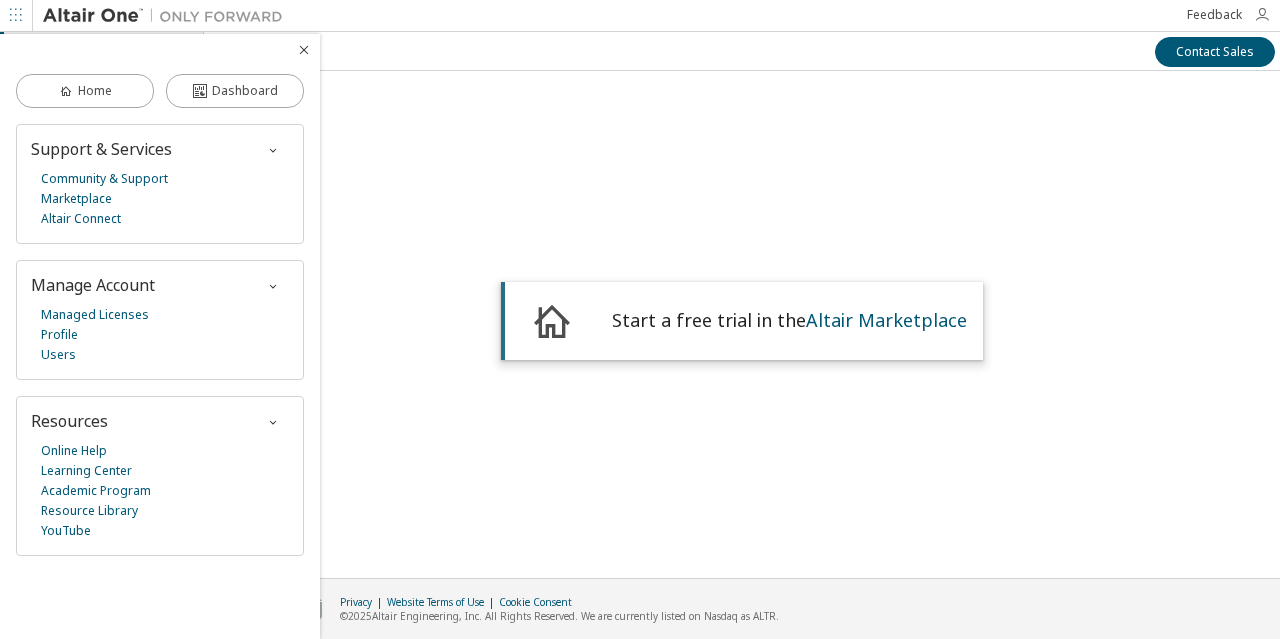 click at bounding box center [1262, 15] 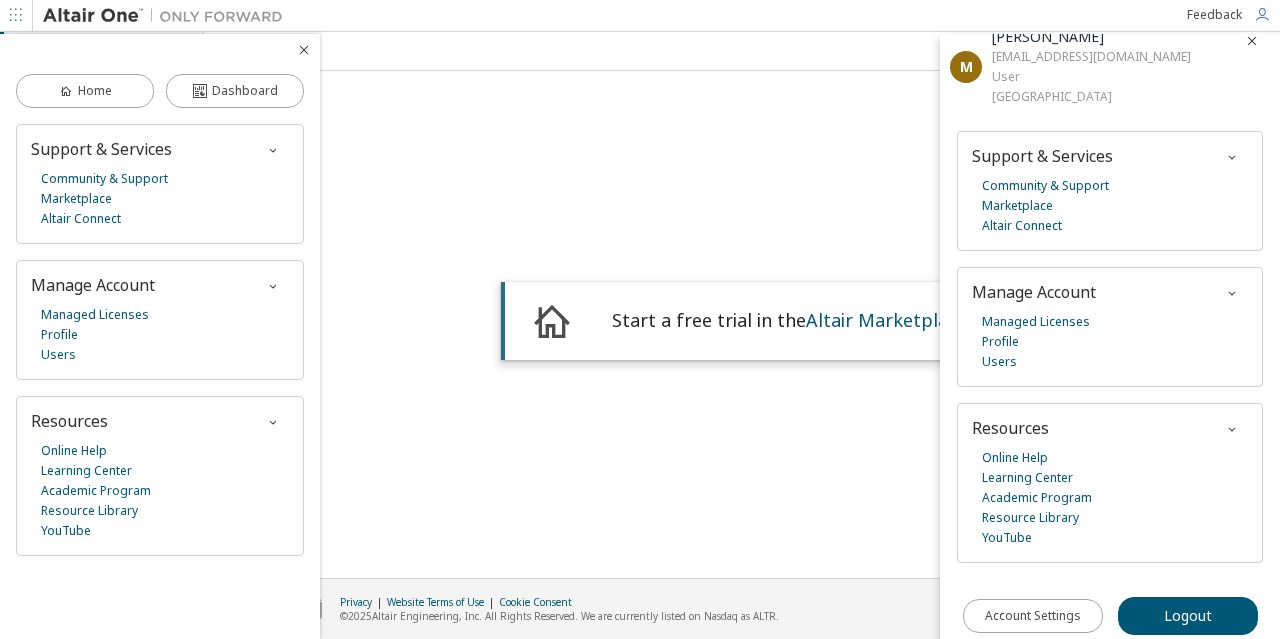 scroll, scrollTop: 32, scrollLeft: 0, axis: vertical 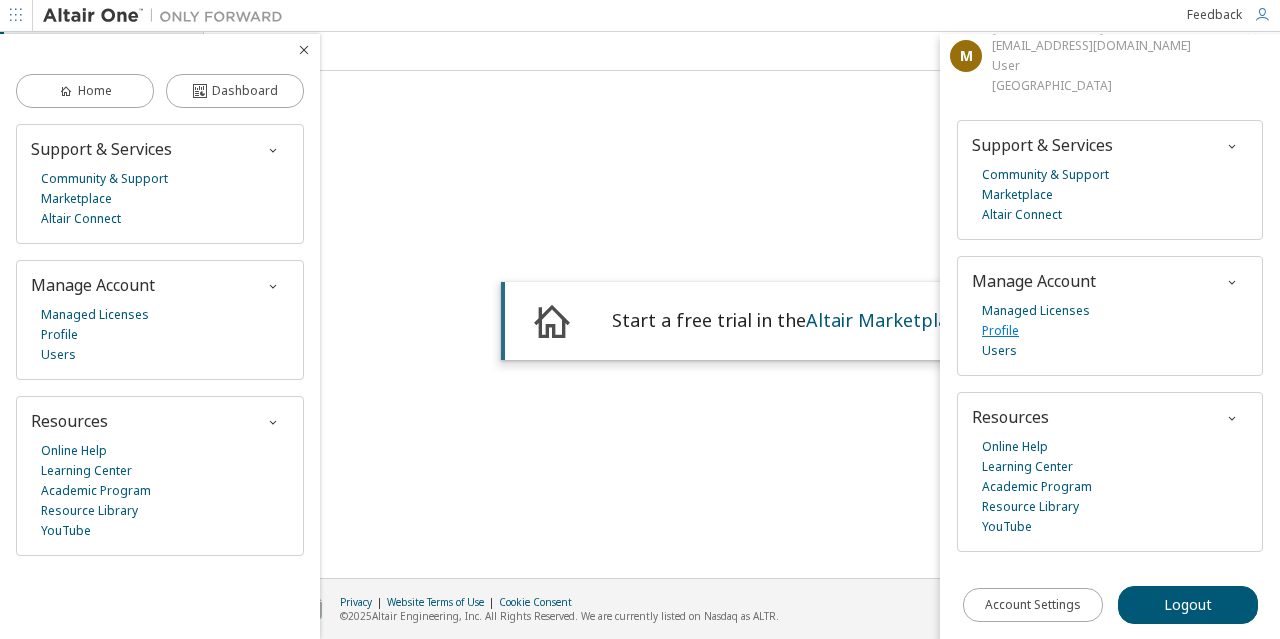 click on "Profile" at bounding box center (1000, 331) 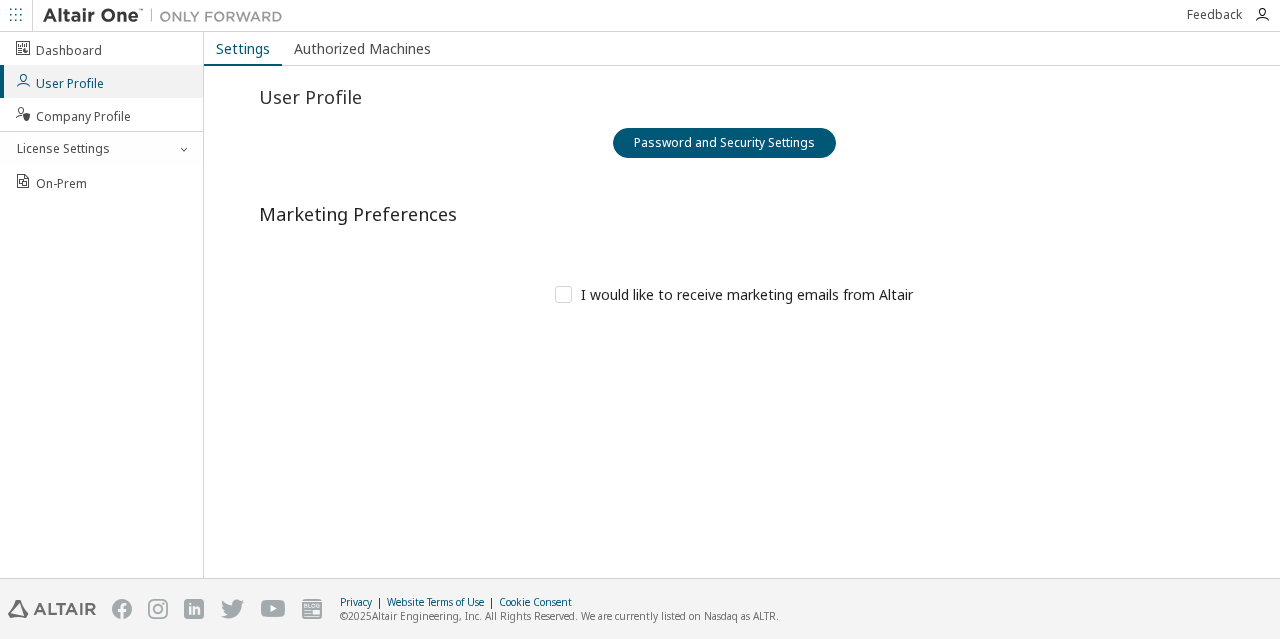 scroll, scrollTop: 0, scrollLeft: 0, axis: both 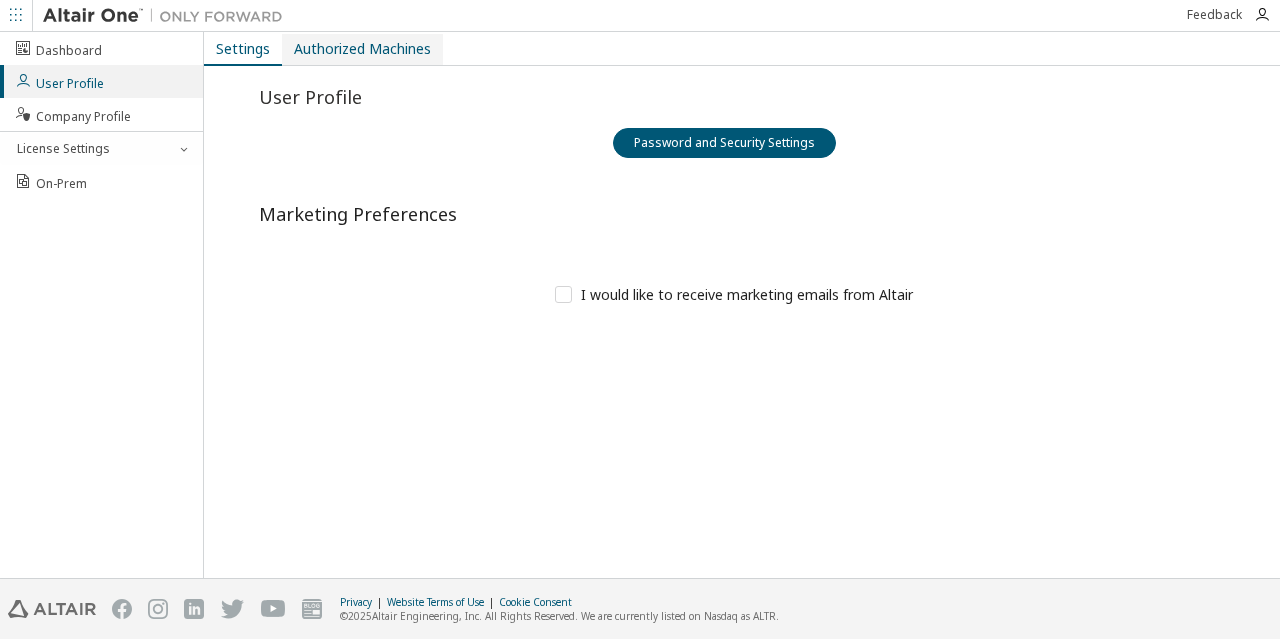 click on "Authorized Machines" at bounding box center (362, 49) 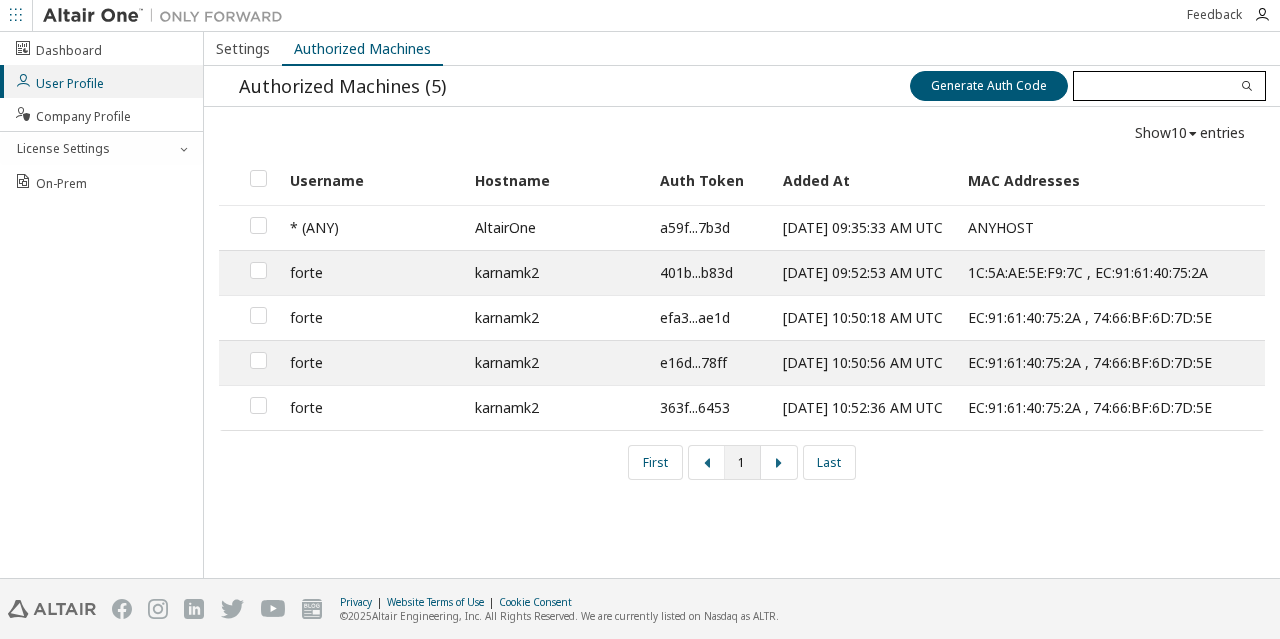 click at bounding box center (1169, 86) 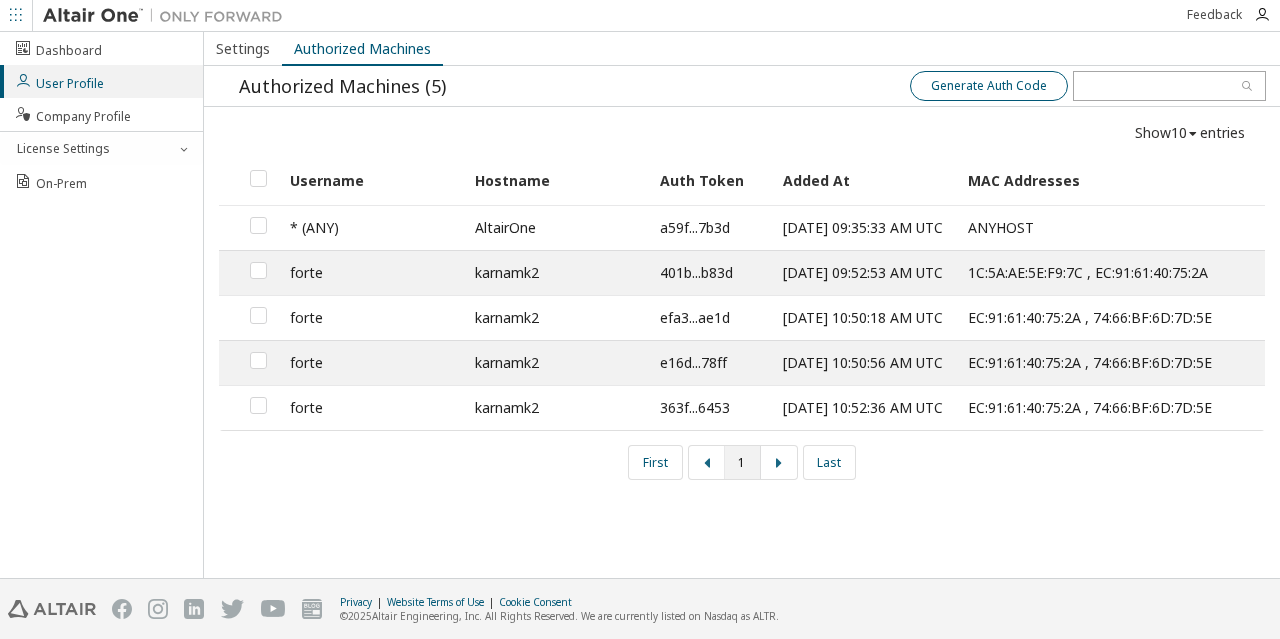 click on "Generate Auth Code" at bounding box center (989, 86) 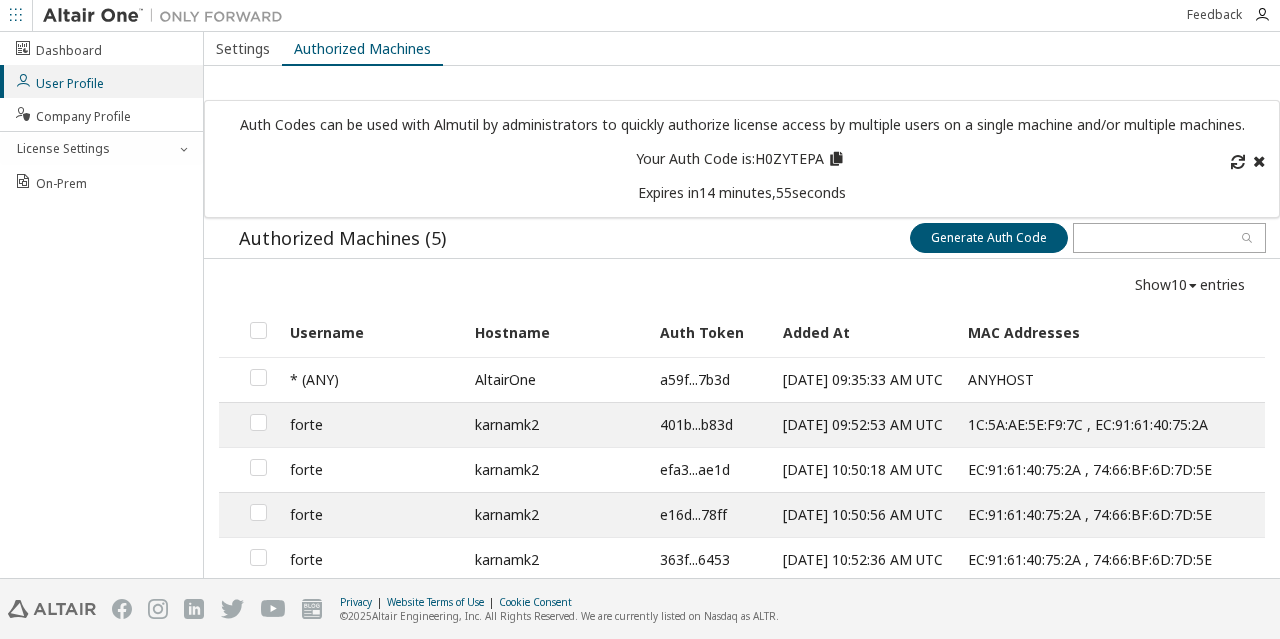drag, startPoint x: 757, startPoint y: 161, endPoint x: 805, endPoint y: 159, distance: 48.04165 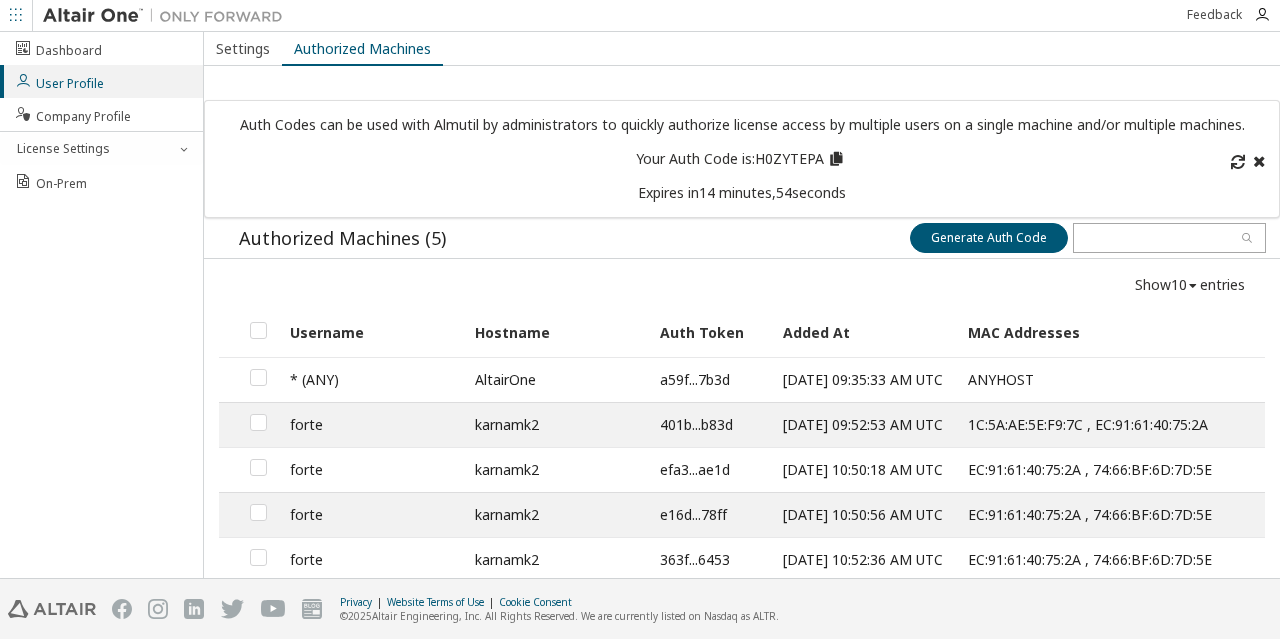 click at bounding box center [836, 156] 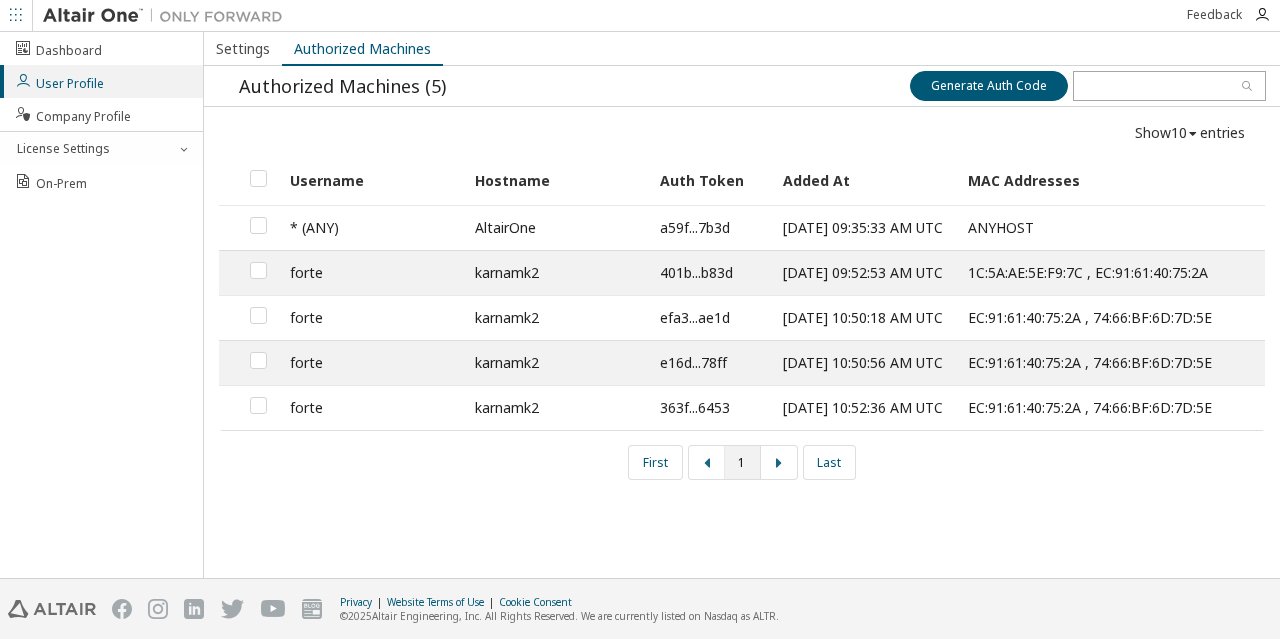 scroll, scrollTop: 0, scrollLeft: 0, axis: both 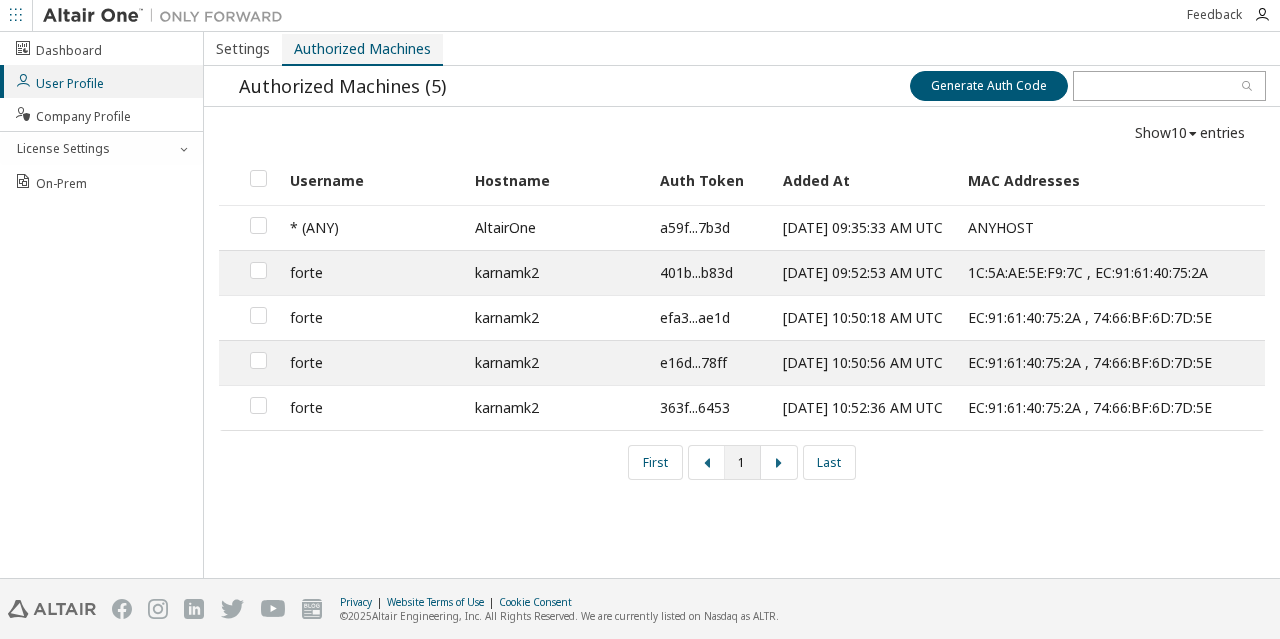 click on "Authorized Machines" at bounding box center [362, 50] 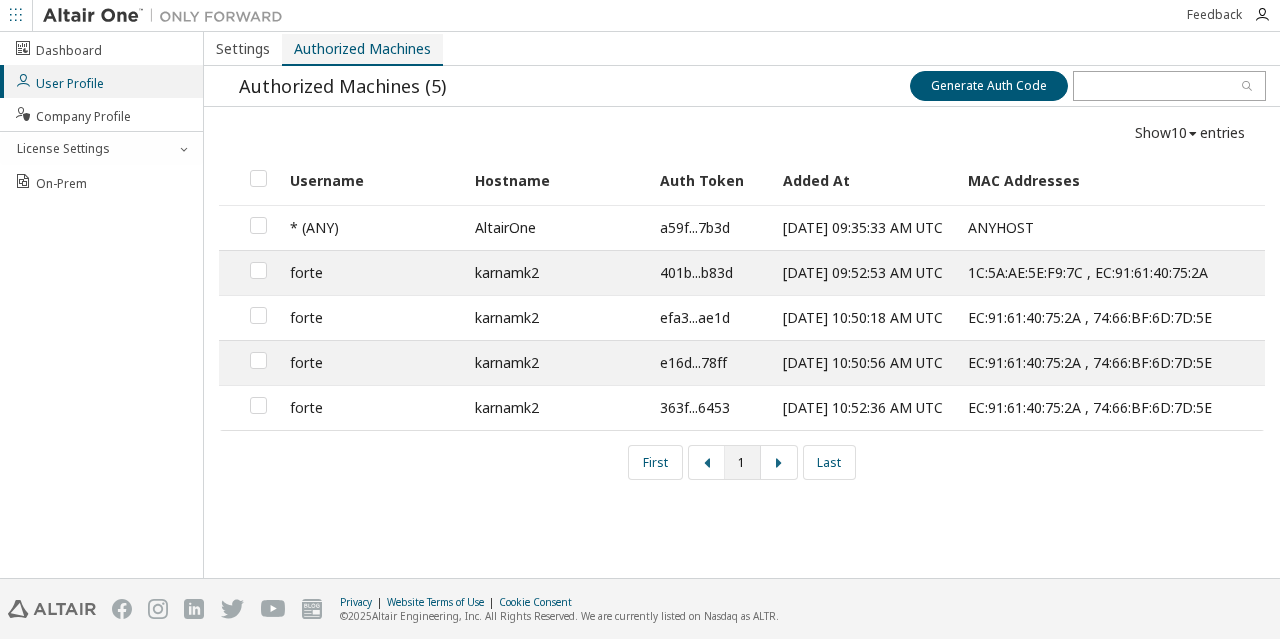 click on "Authorized Machines" at bounding box center [362, 50] 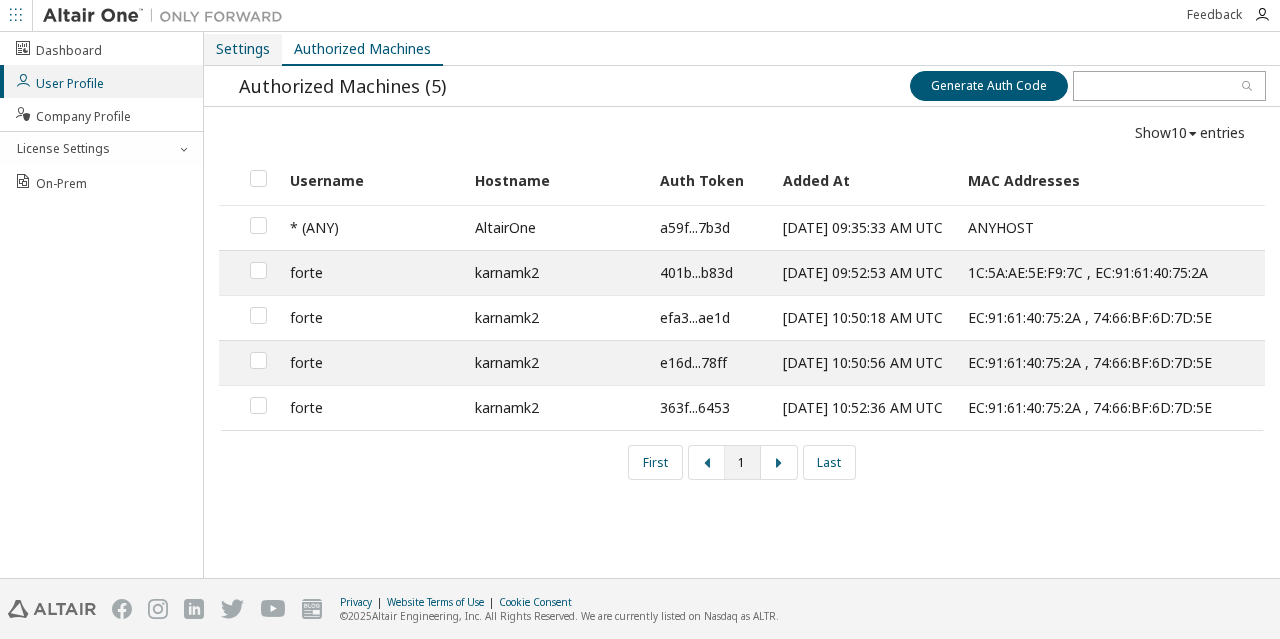 click on "Settings" at bounding box center (243, 49) 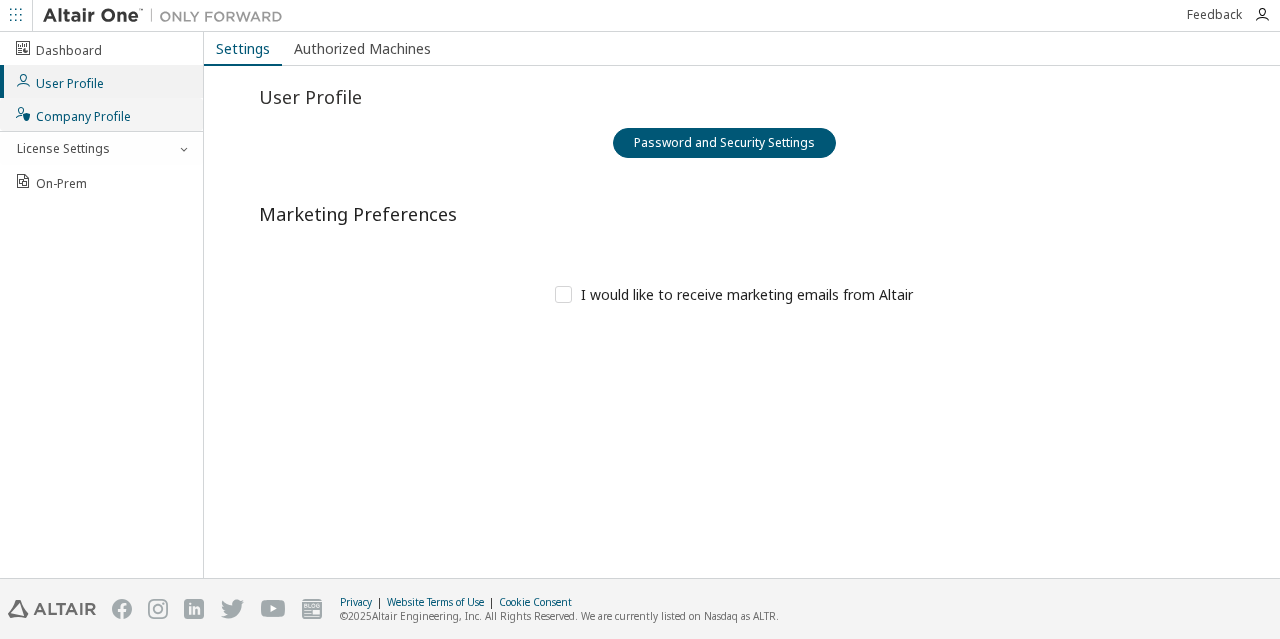 click on "Company Profile" at bounding box center (101, 114) 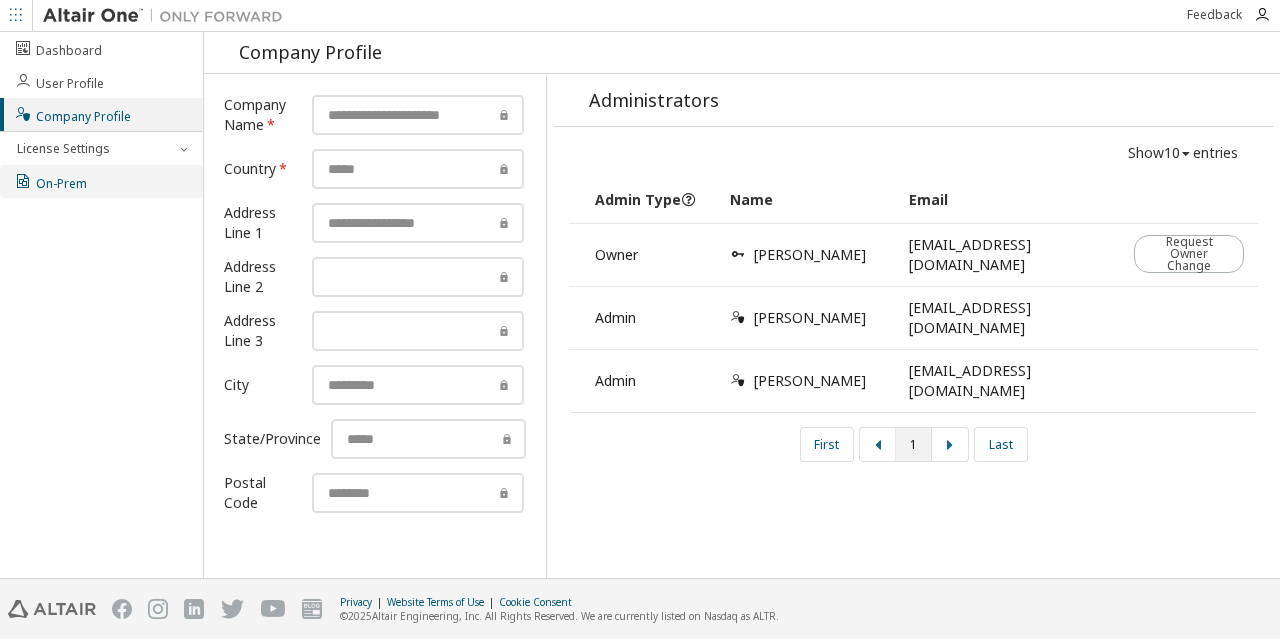 click on "On-Prem" at bounding box center (50, 181) 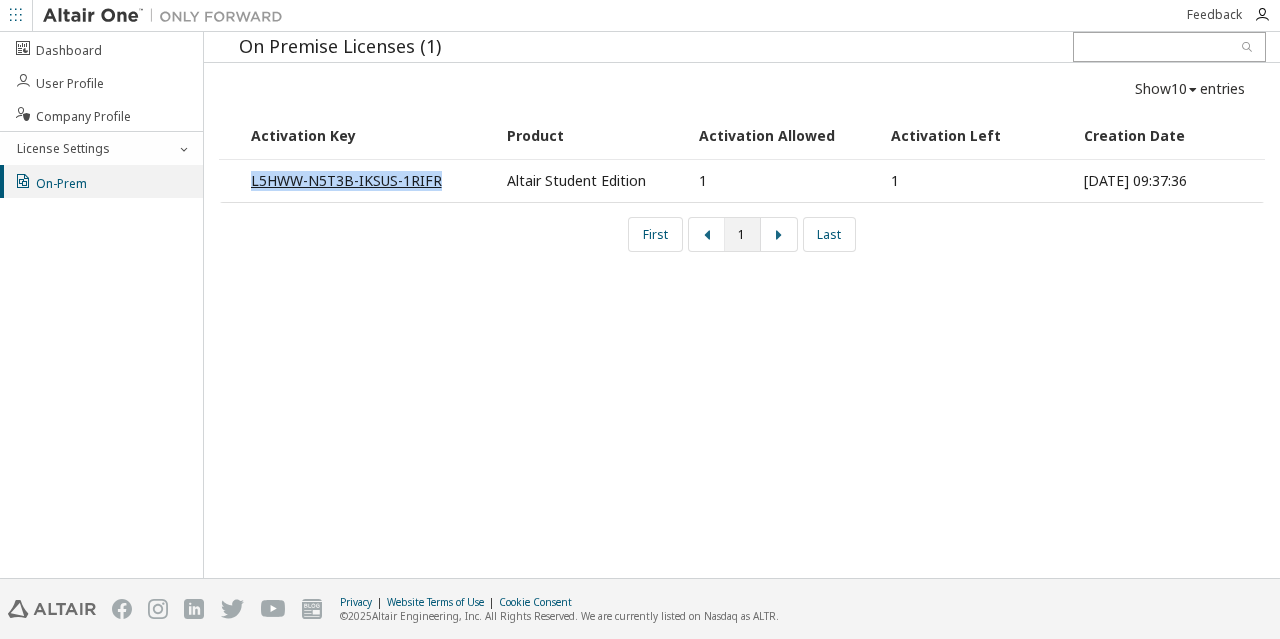 drag, startPoint x: 241, startPoint y: 174, endPoint x: 429, endPoint y: 179, distance: 188.06648 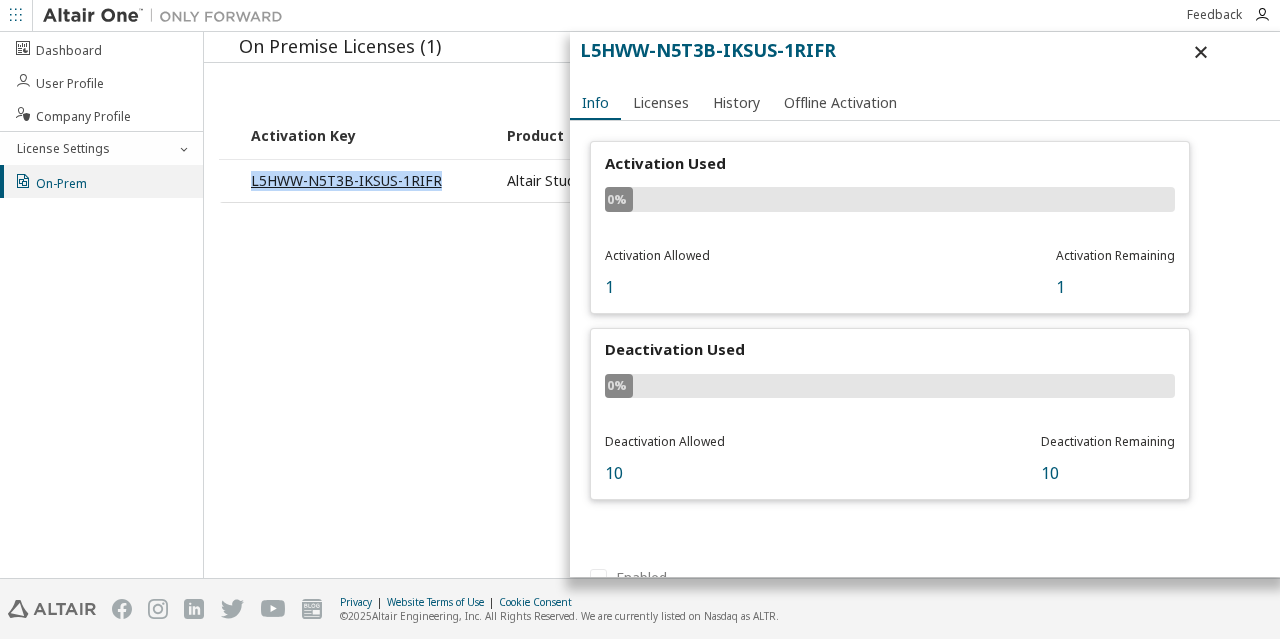 copy on "L5HWW-N5T3B-IKSUS-1RIFR" 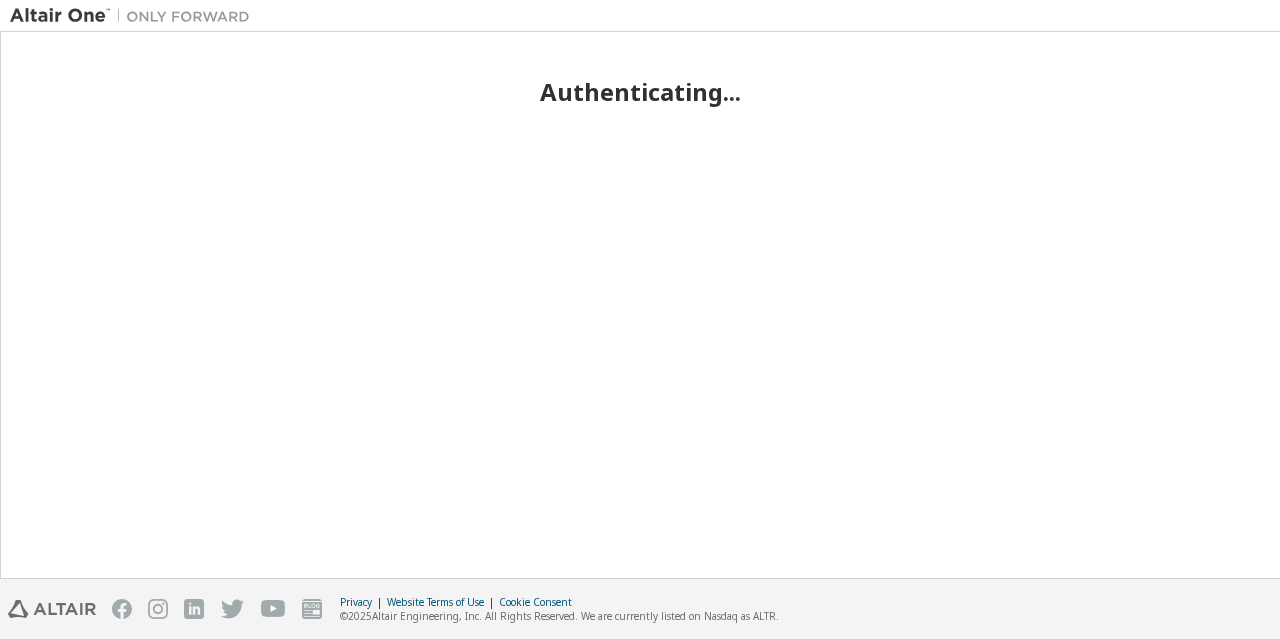 scroll, scrollTop: 0, scrollLeft: 0, axis: both 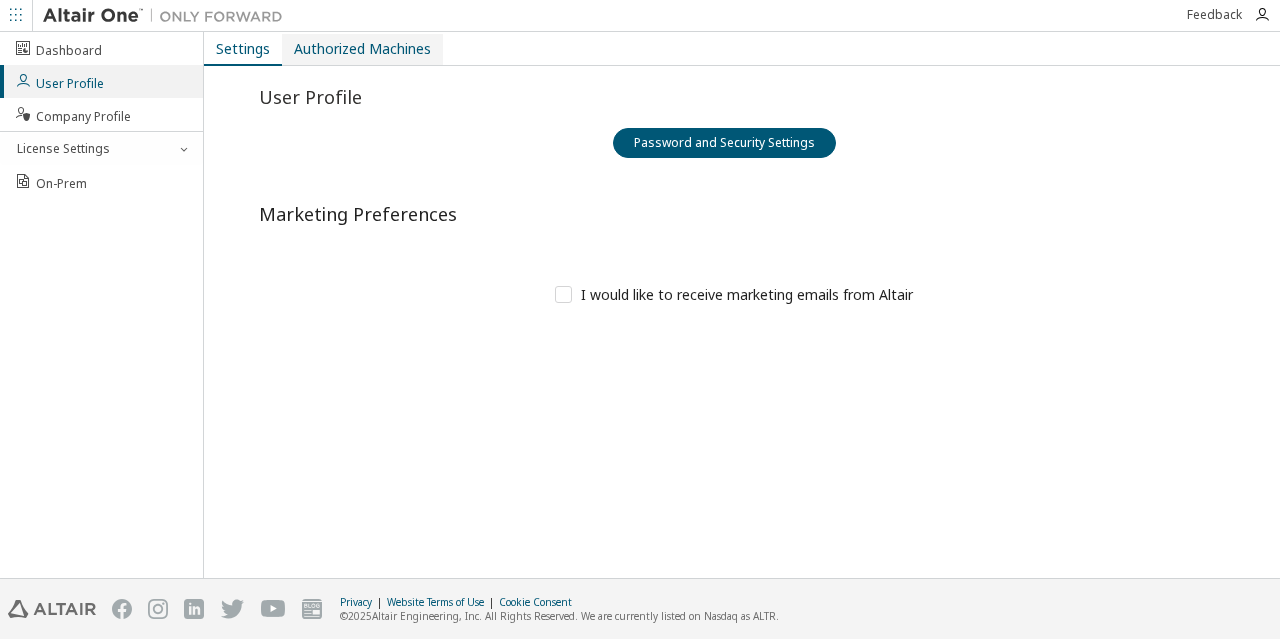 click on "Authorized Machines" at bounding box center [362, 49] 